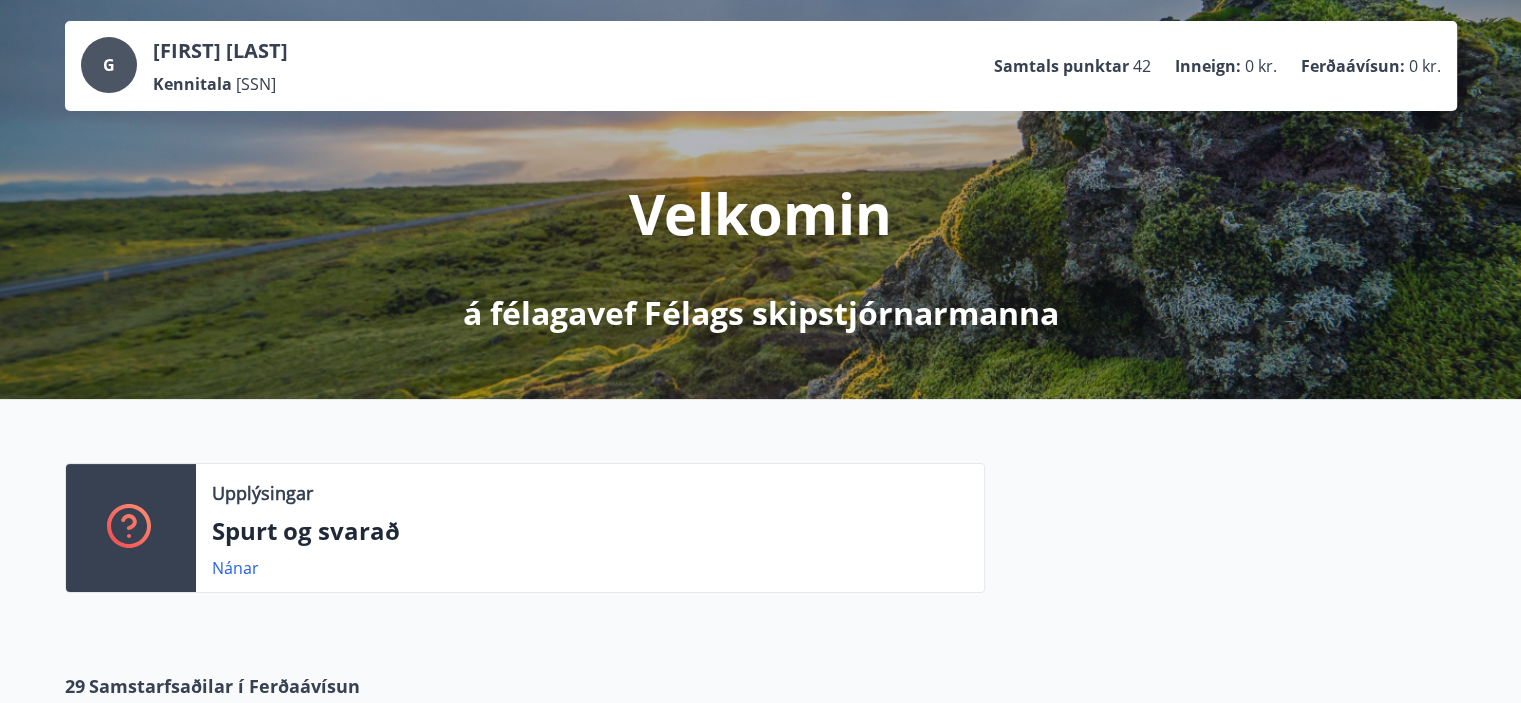 scroll, scrollTop: 0, scrollLeft: 0, axis: both 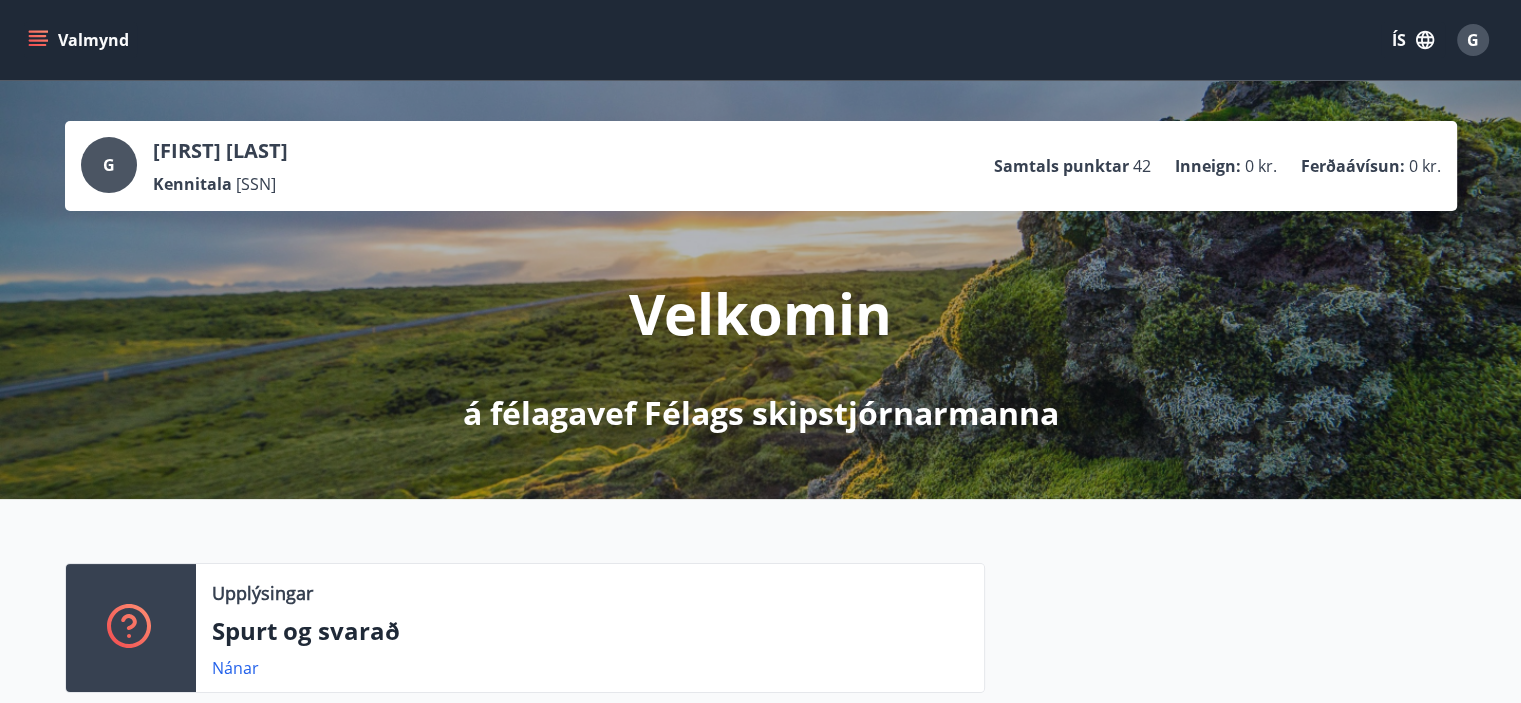 click on "Valmynd" at bounding box center [80, 40] 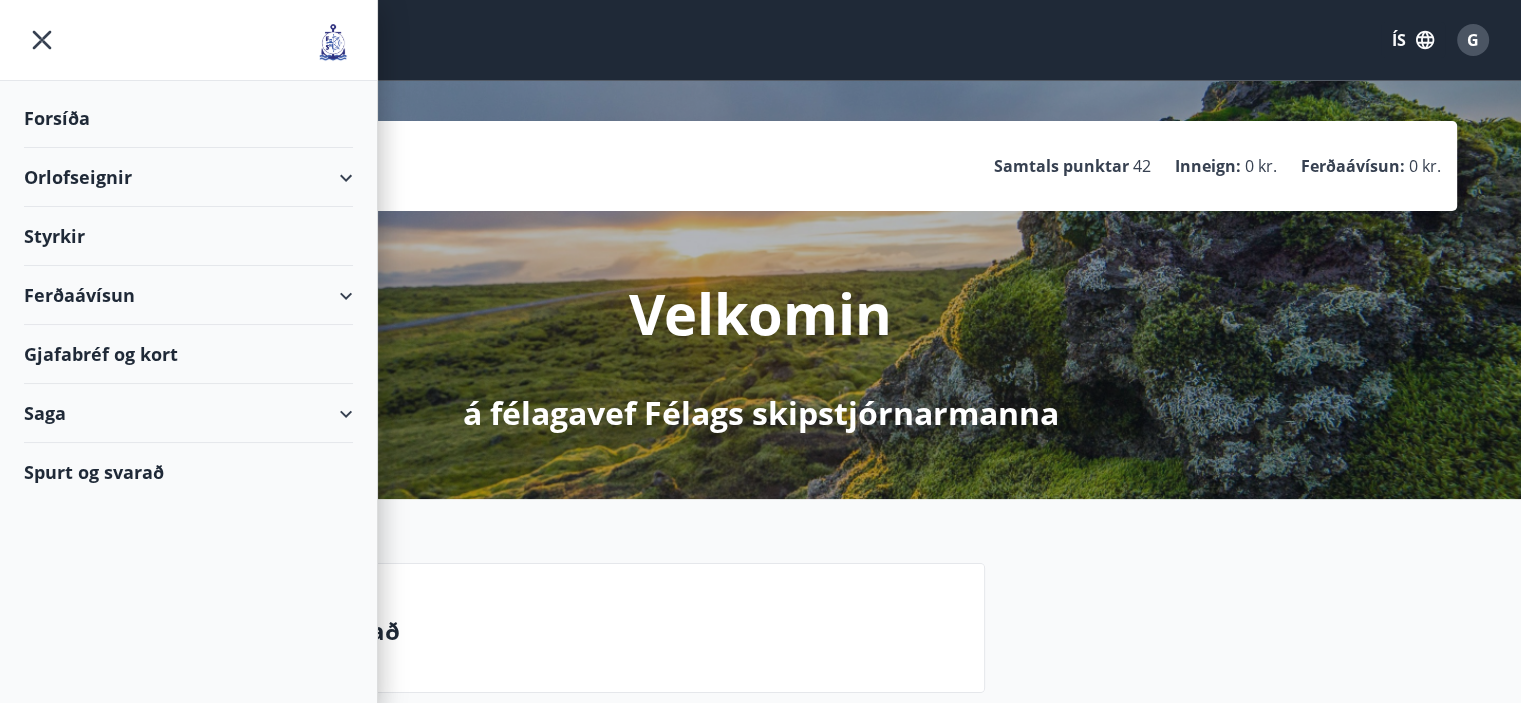 click on "Forsíða" at bounding box center [188, 118] 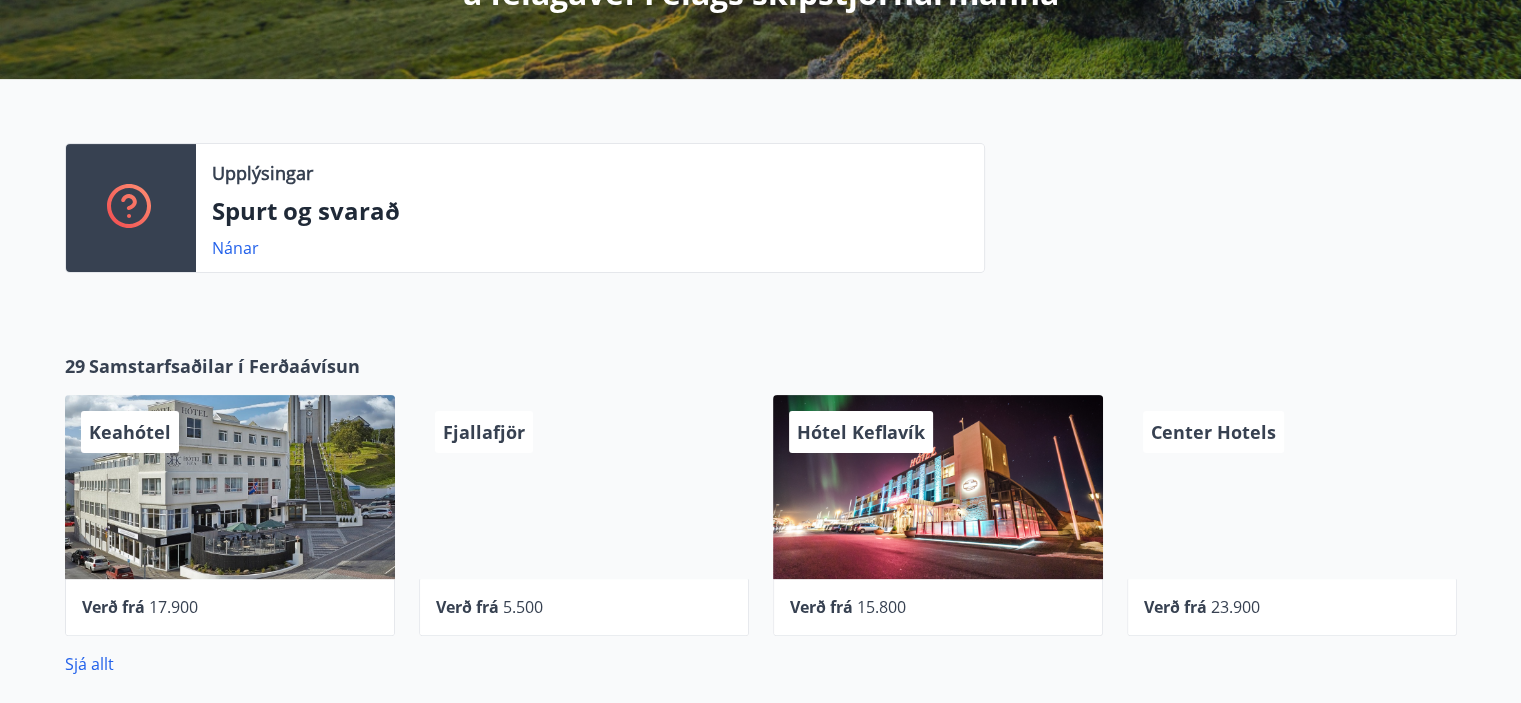 scroll, scrollTop: 385, scrollLeft: 0, axis: vertical 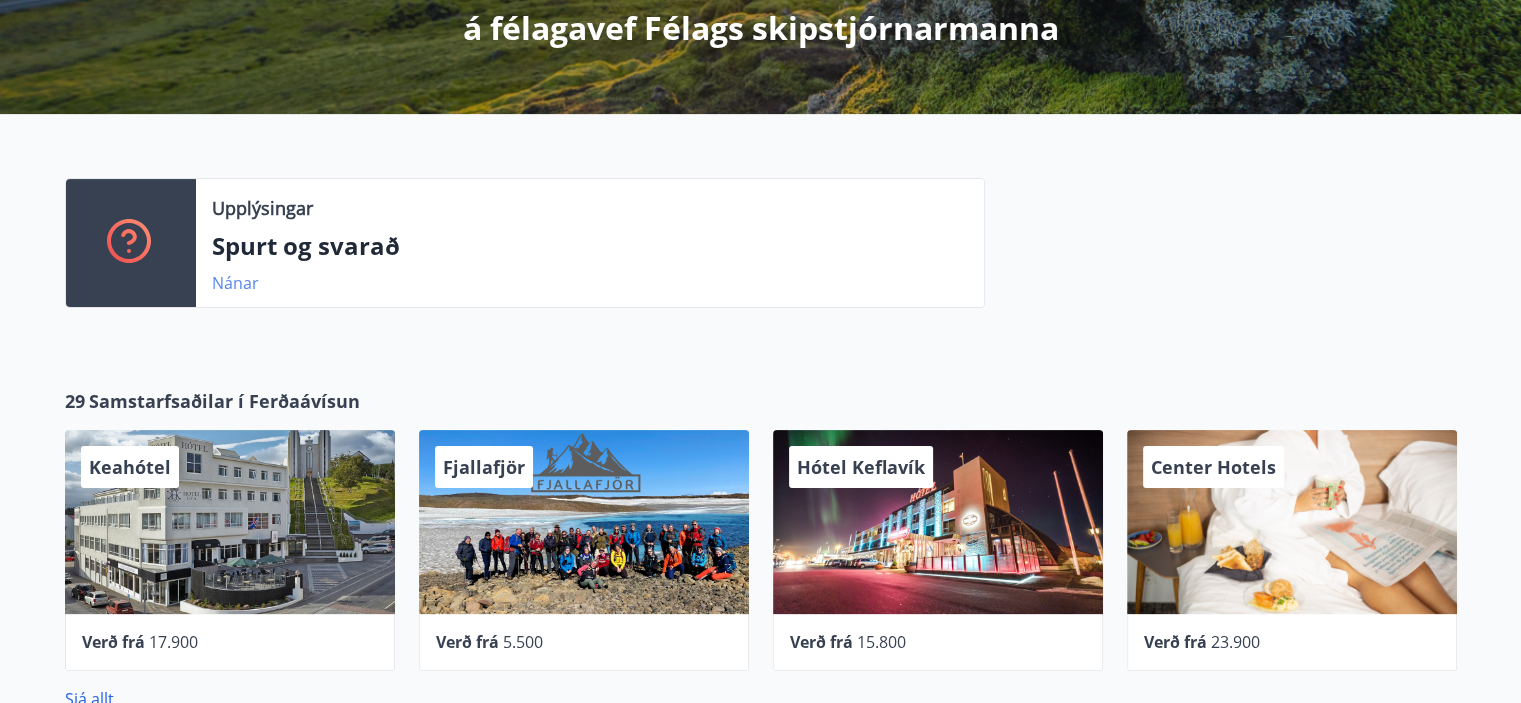click on "Nánar" at bounding box center (235, 283) 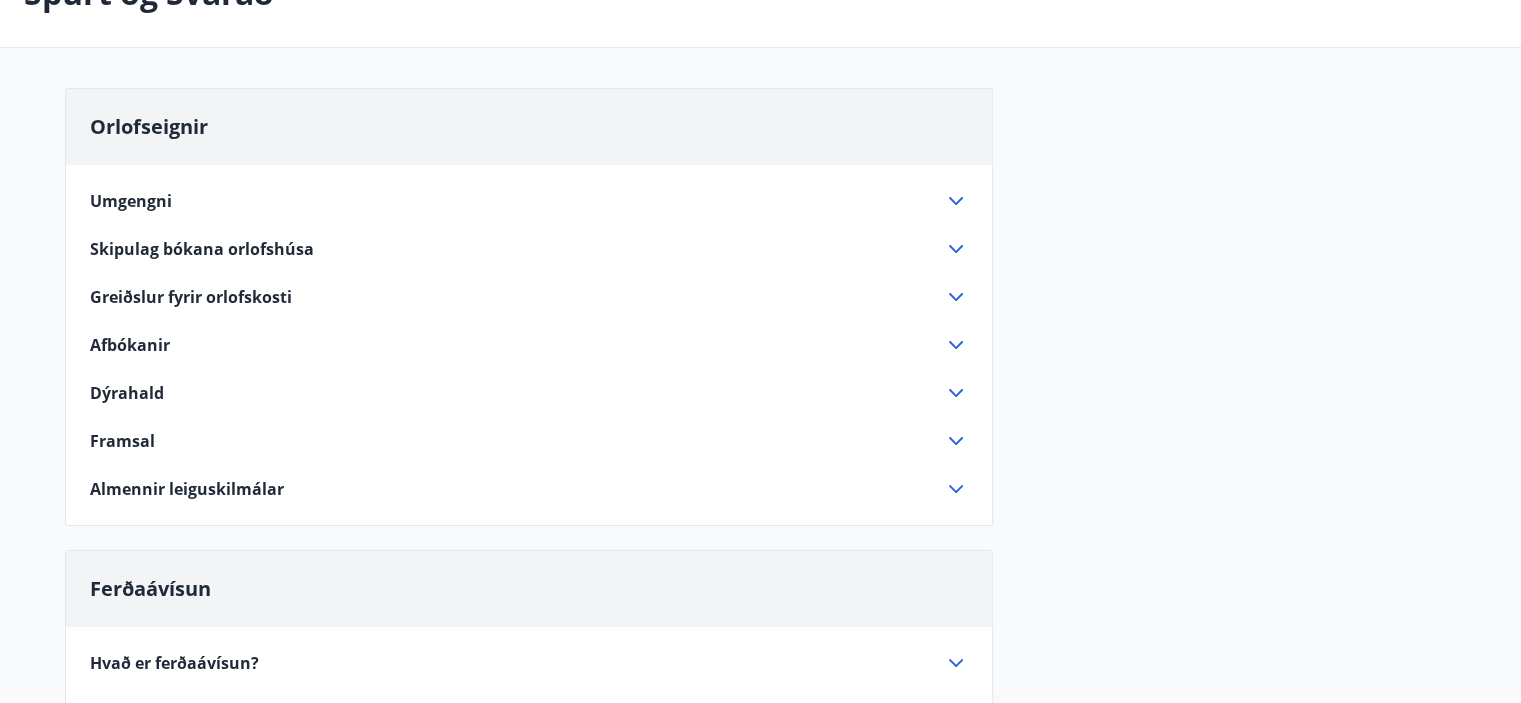 scroll, scrollTop: 0, scrollLeft: 0, axis: both 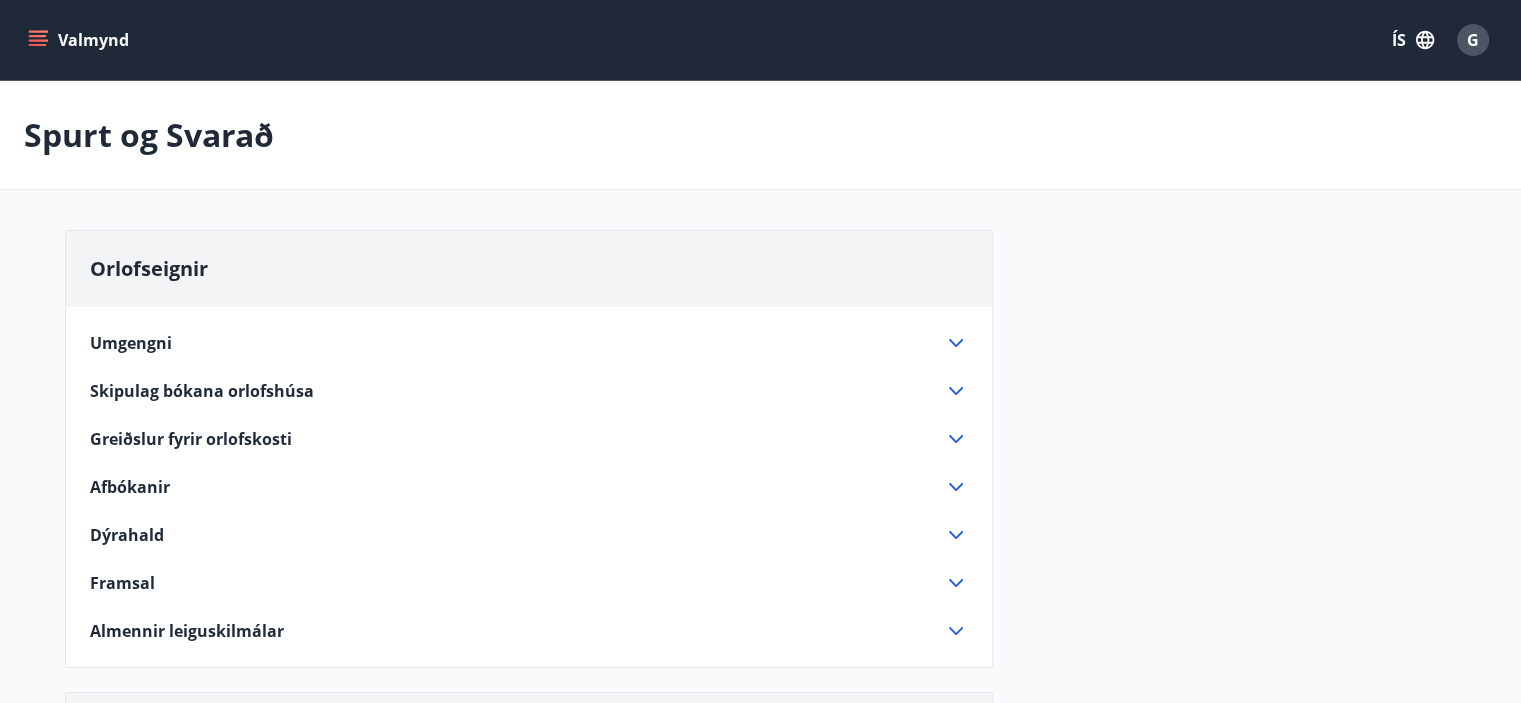 click on "Valmynd" at bounding box center (80, 40) 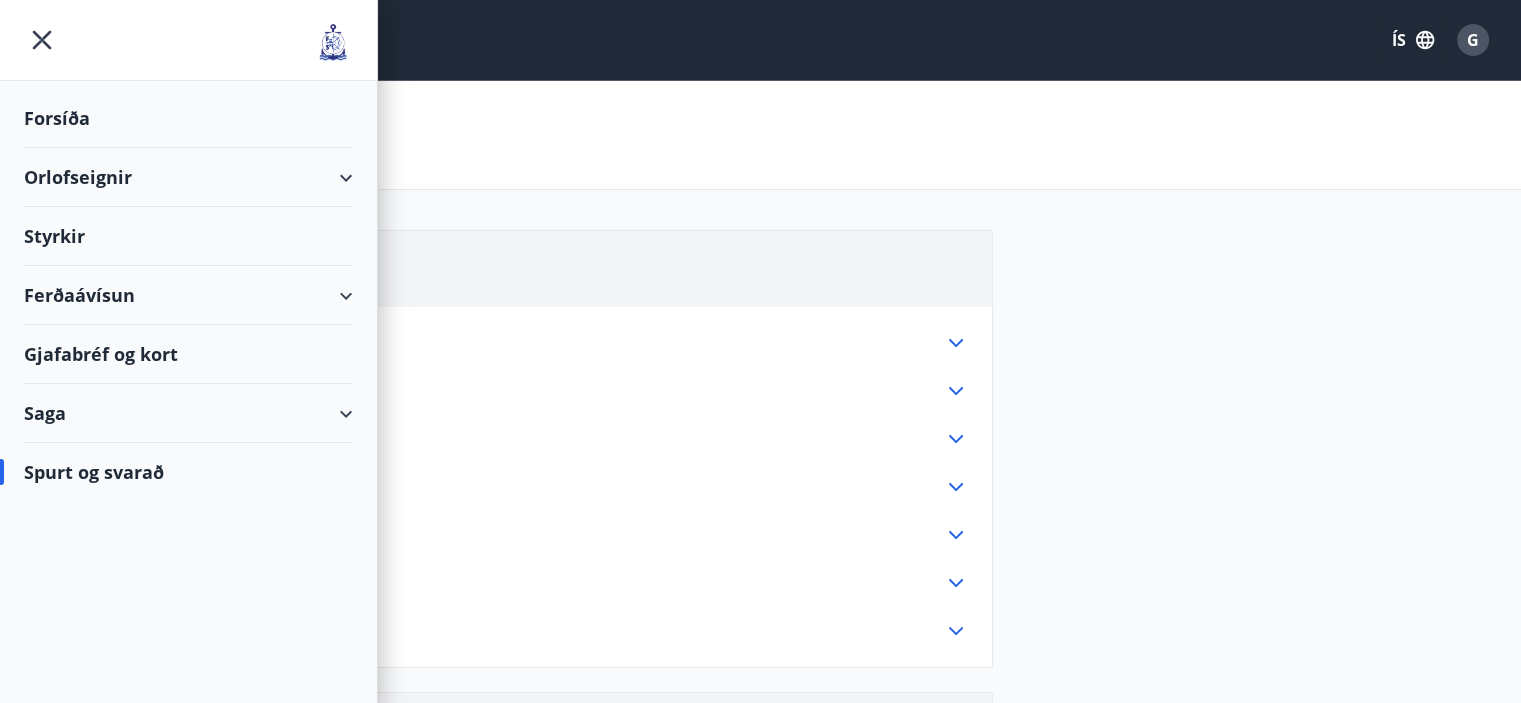 click on "Forsíða" at bounding box center (188, 118) 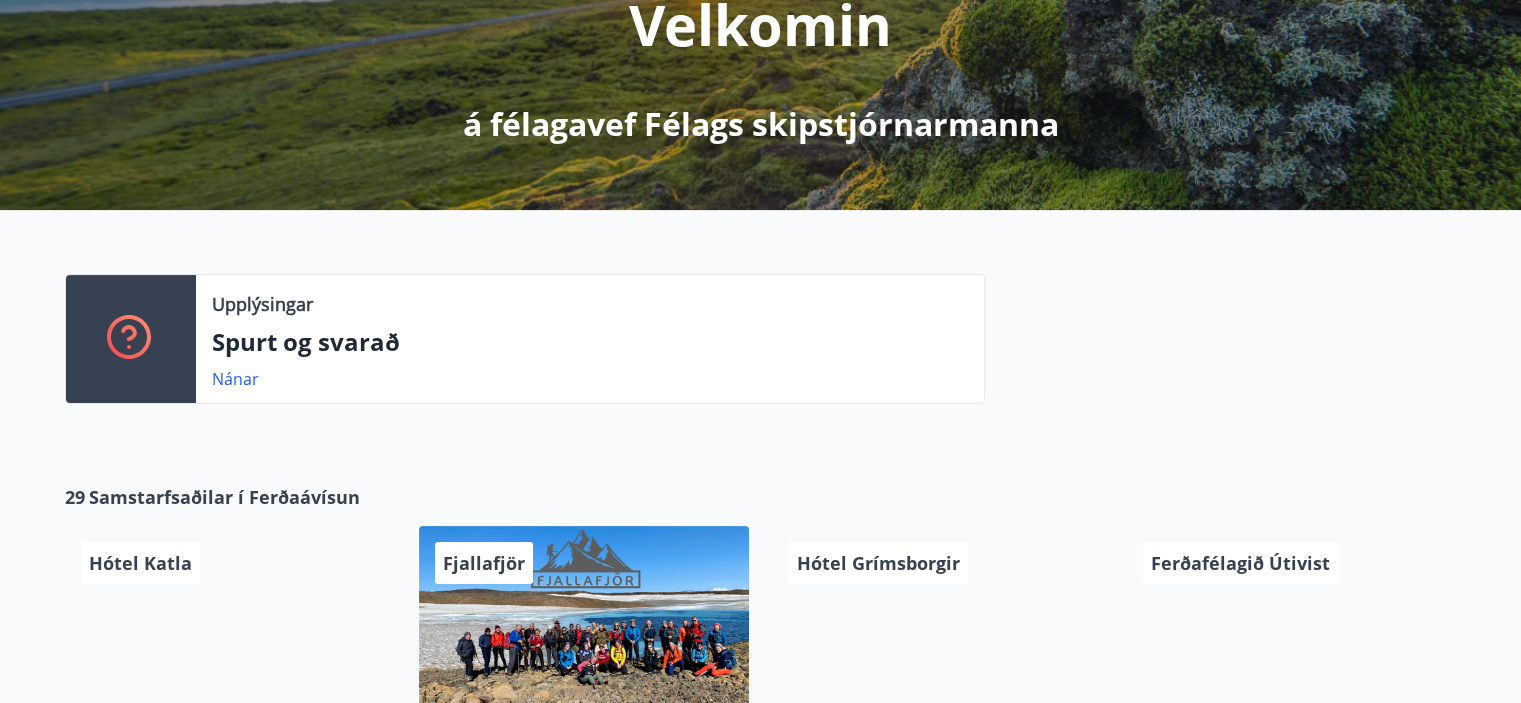 scroll, scrollTop: 300, scrollLeft: 0, axis: vertical 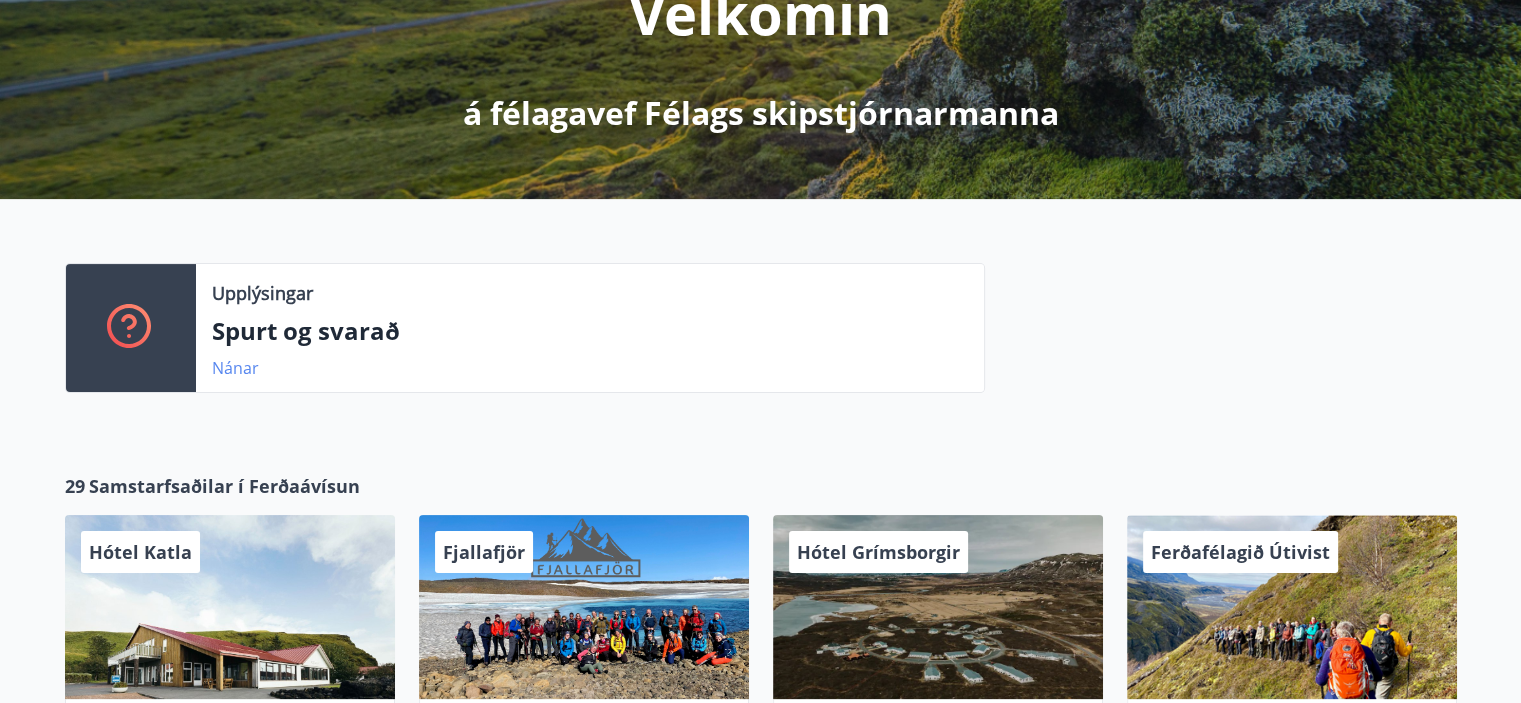click on "Nánar" at bounding box center [235, 368] 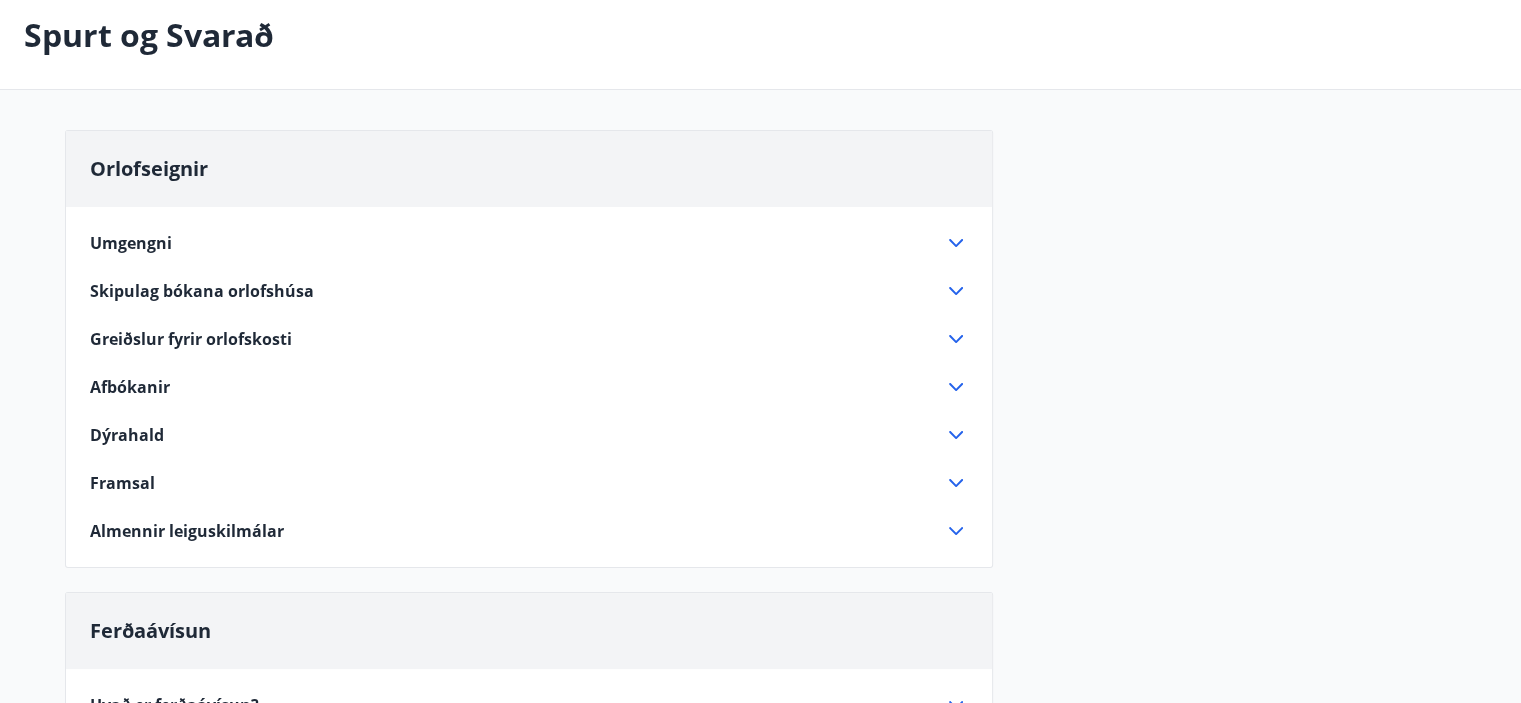 scroll, scrollTop: 0, scrollLeft: 0, axis: both 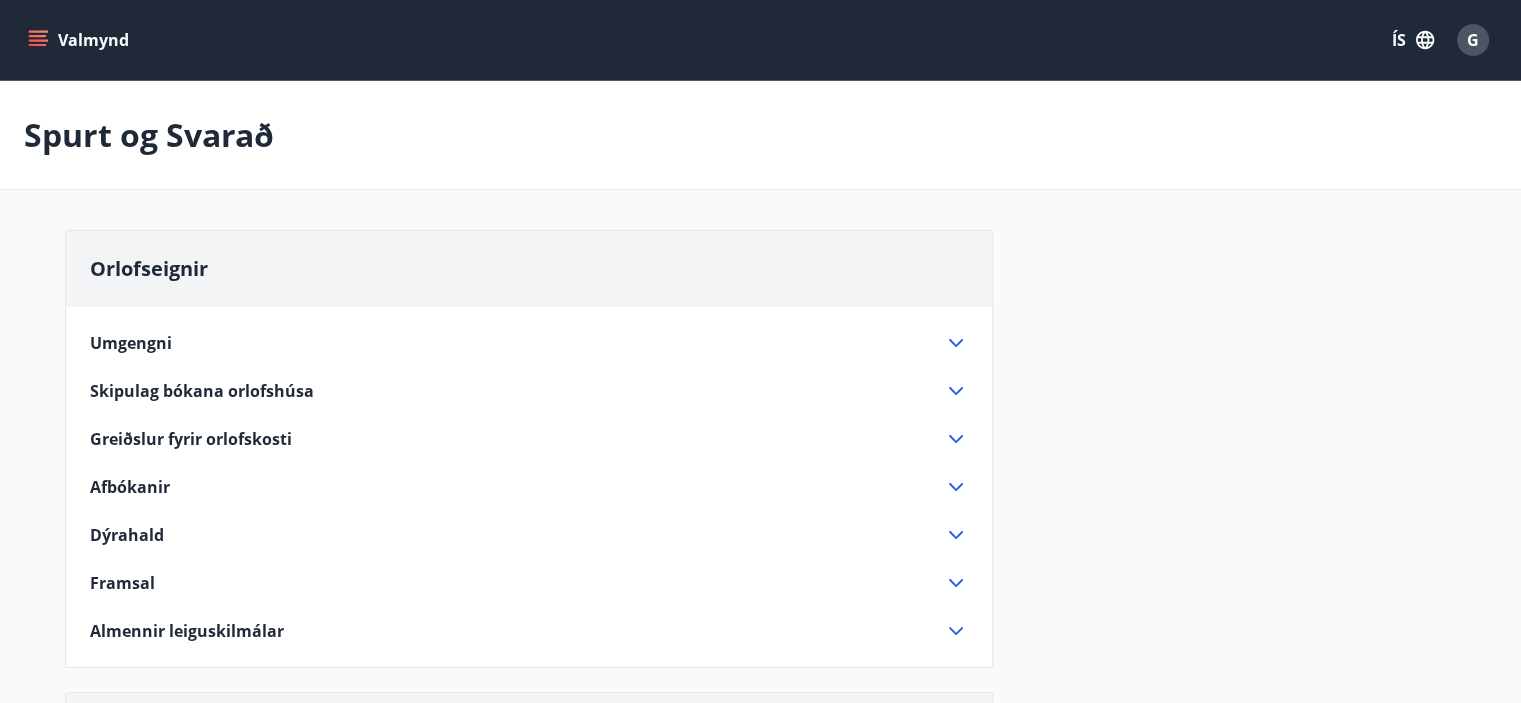 click 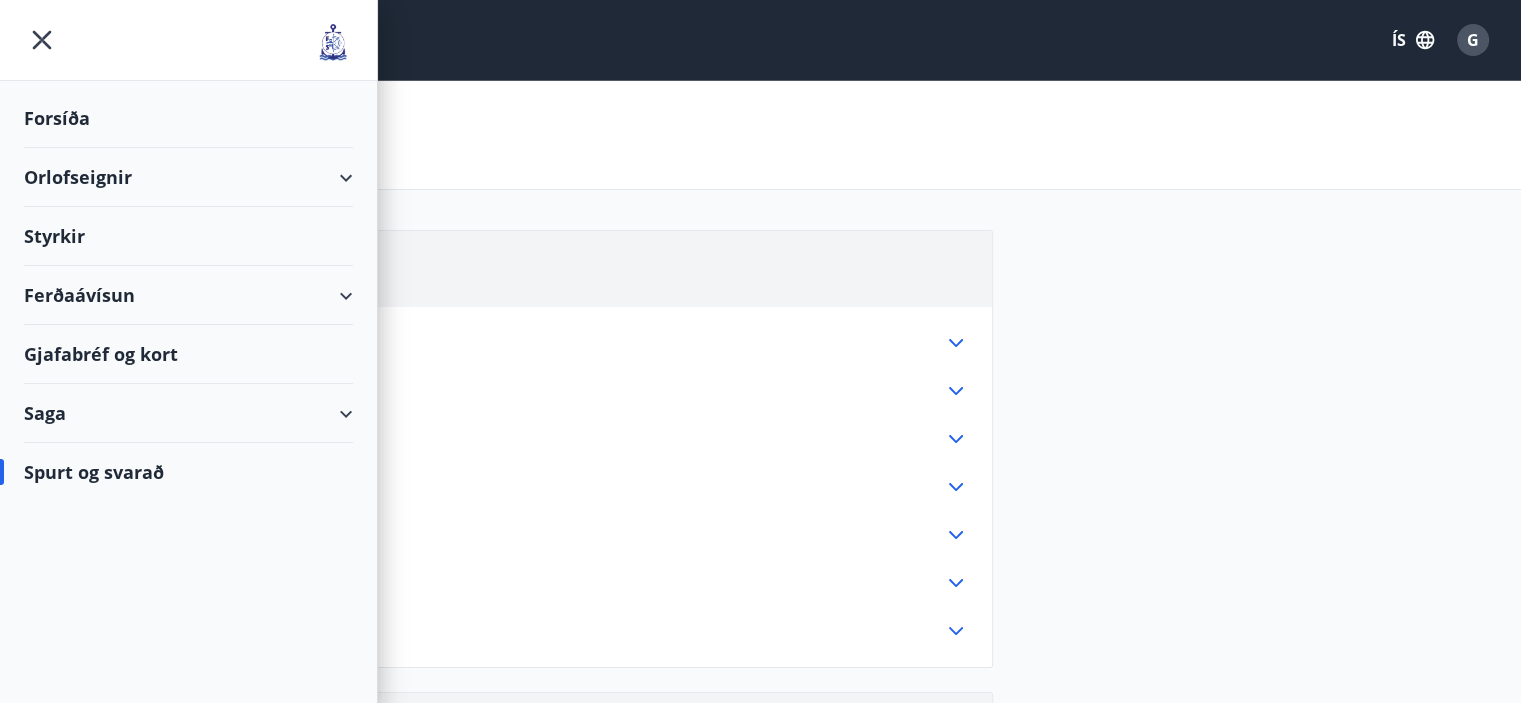 click on "Forsíða" at bounding box center [188, 118] 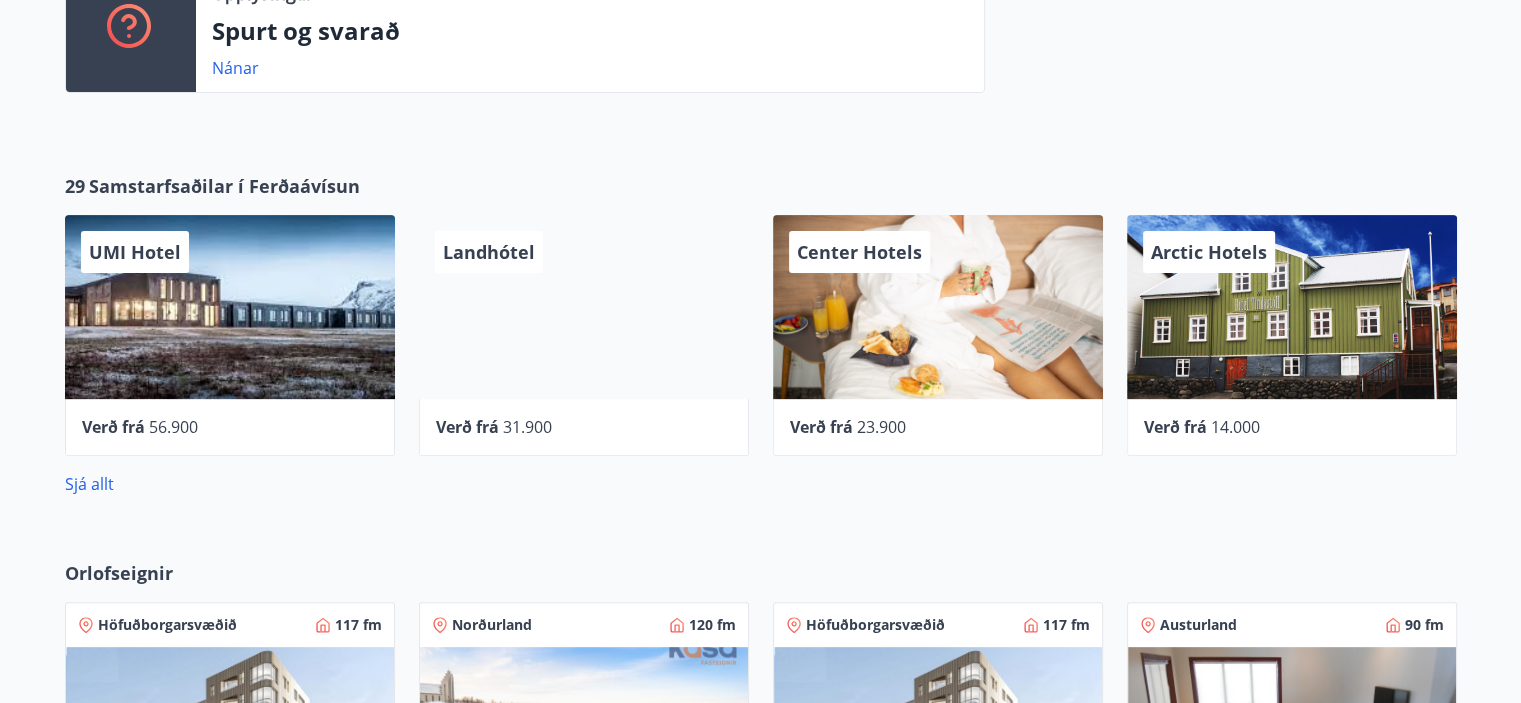 scroll, scrollTop: 700, scrollLeft: 0, axis: vertical 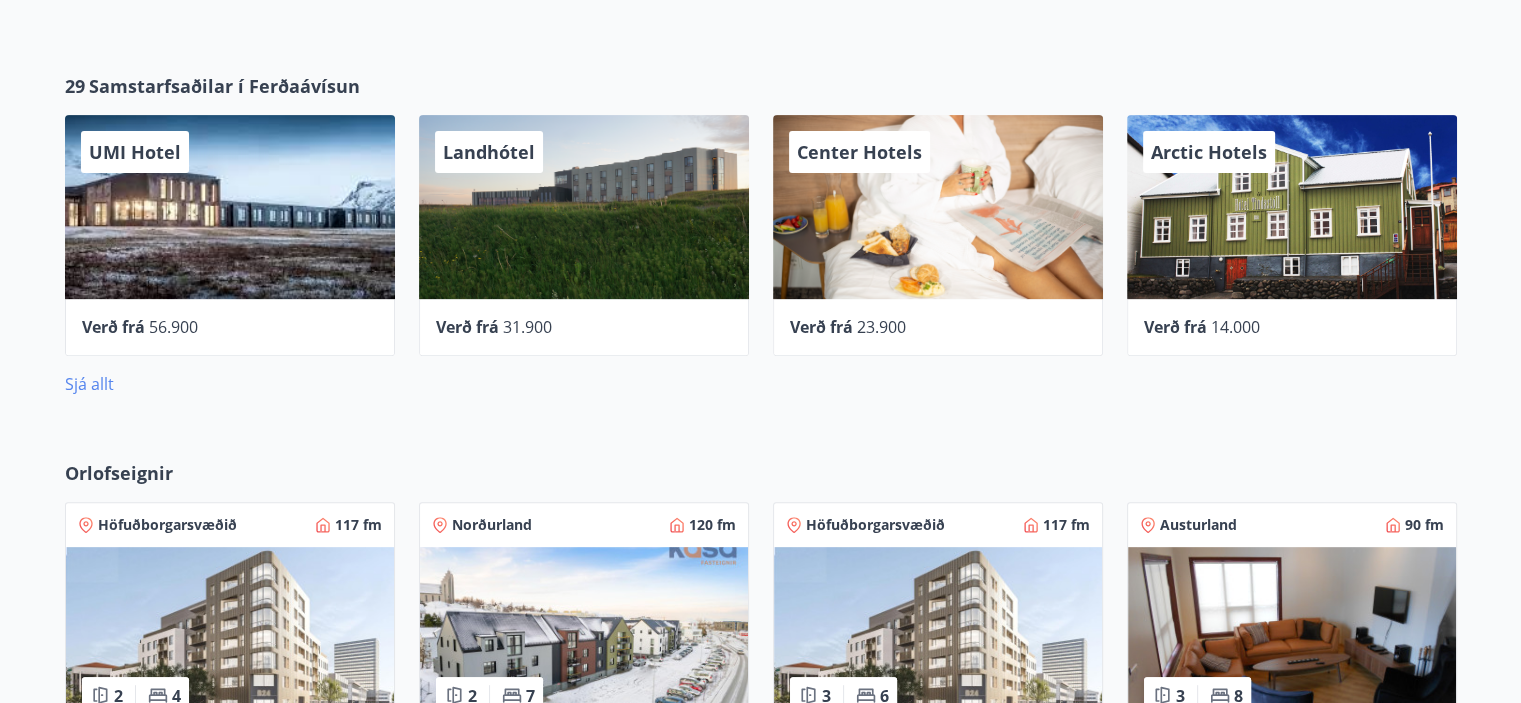 click on "Sjá allt" at bounding box center [89, 384] 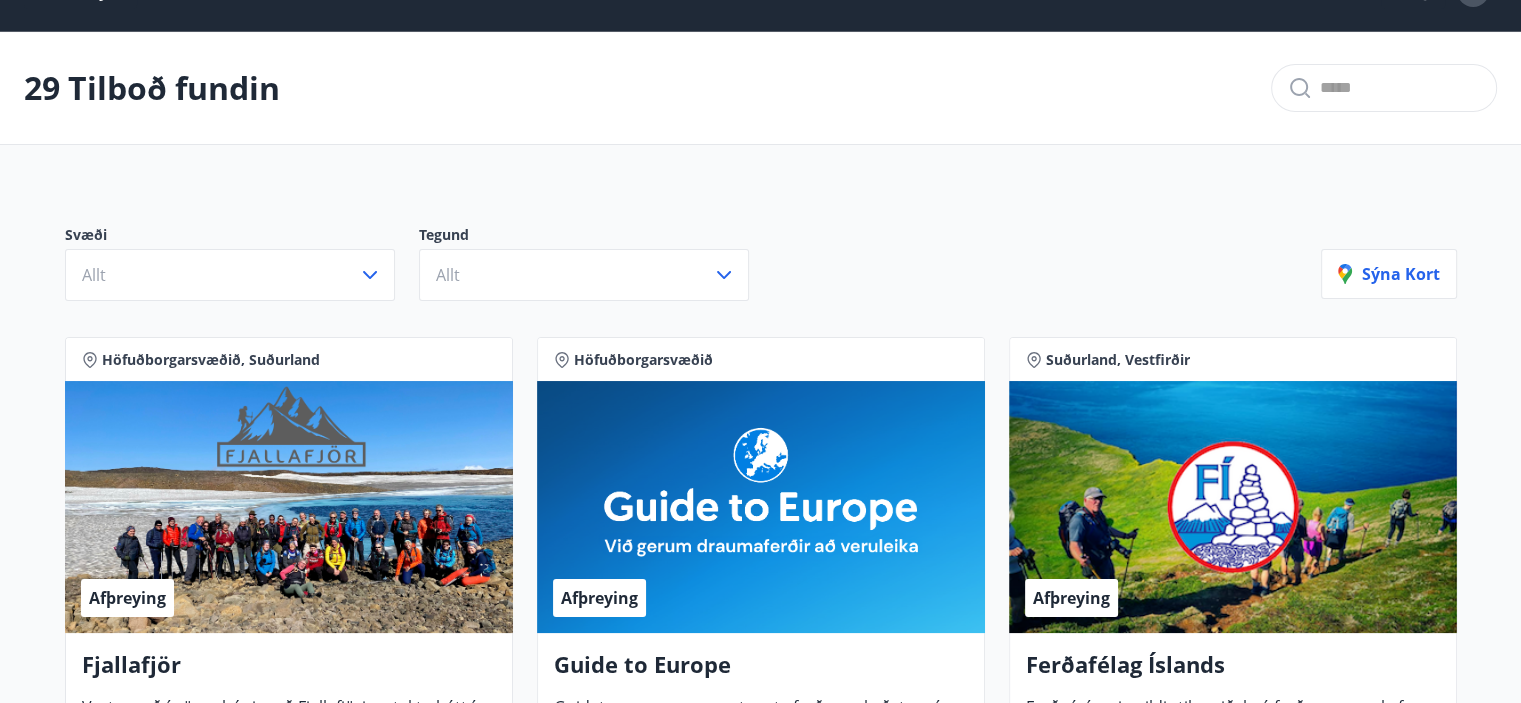 scroll, scrollTop: 0, scrollLeft: 0, axis: both 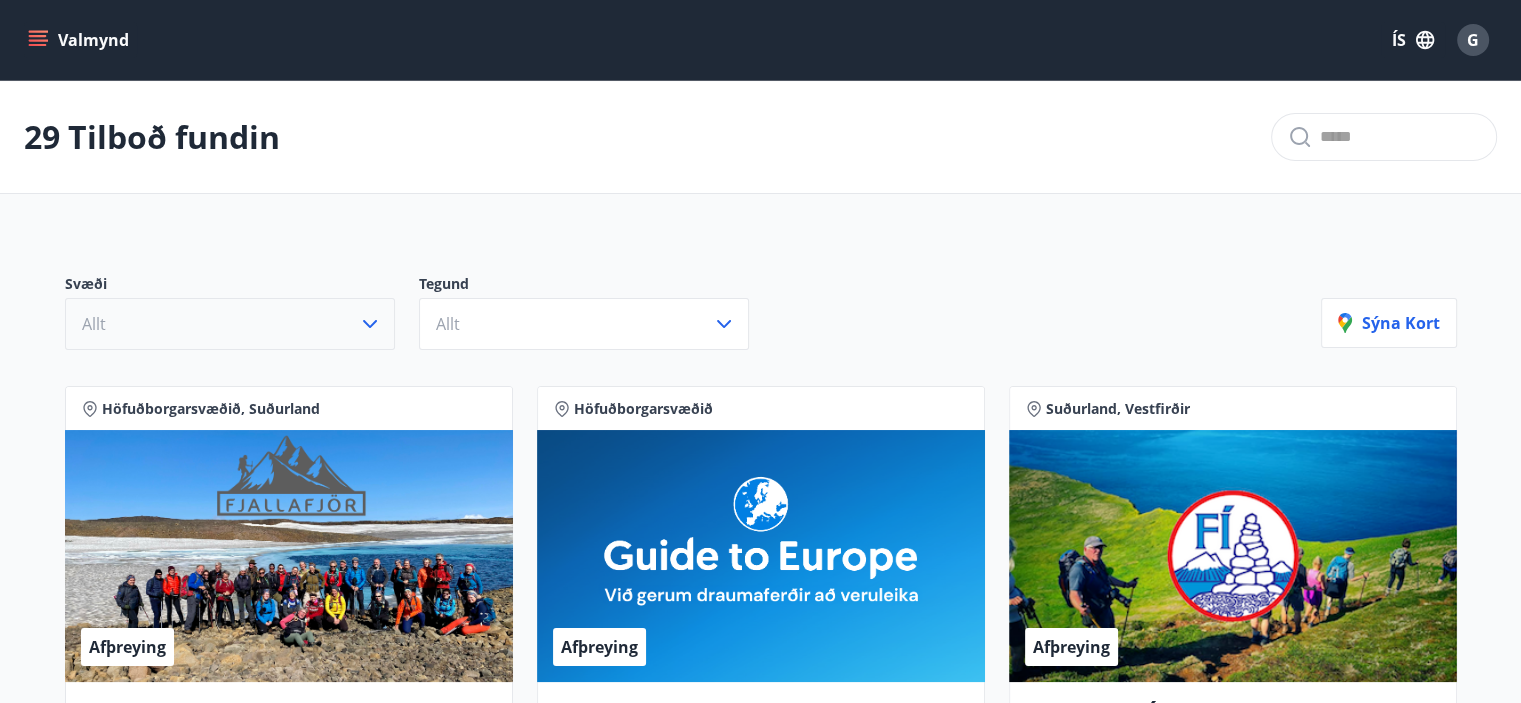 click 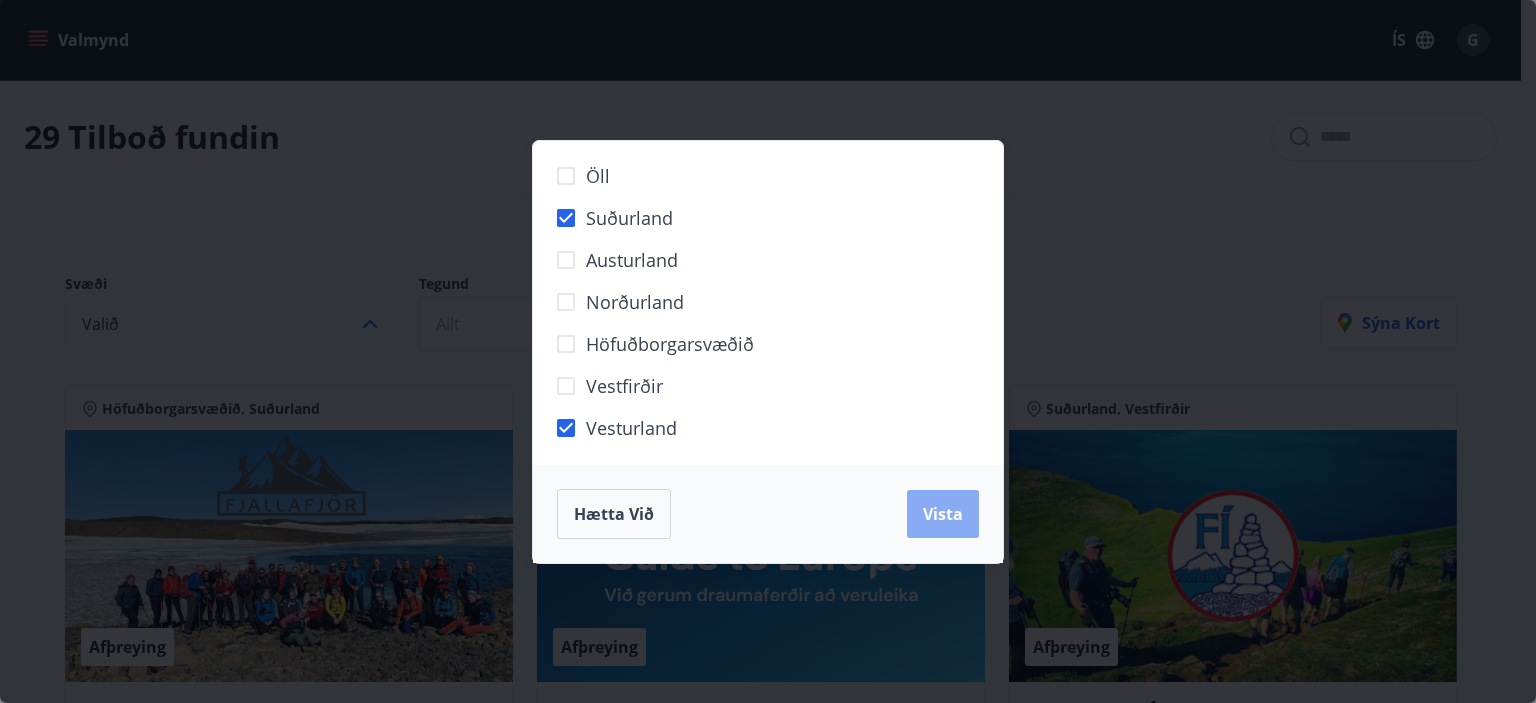 click on "Vista" at bounding box center (943, 514) 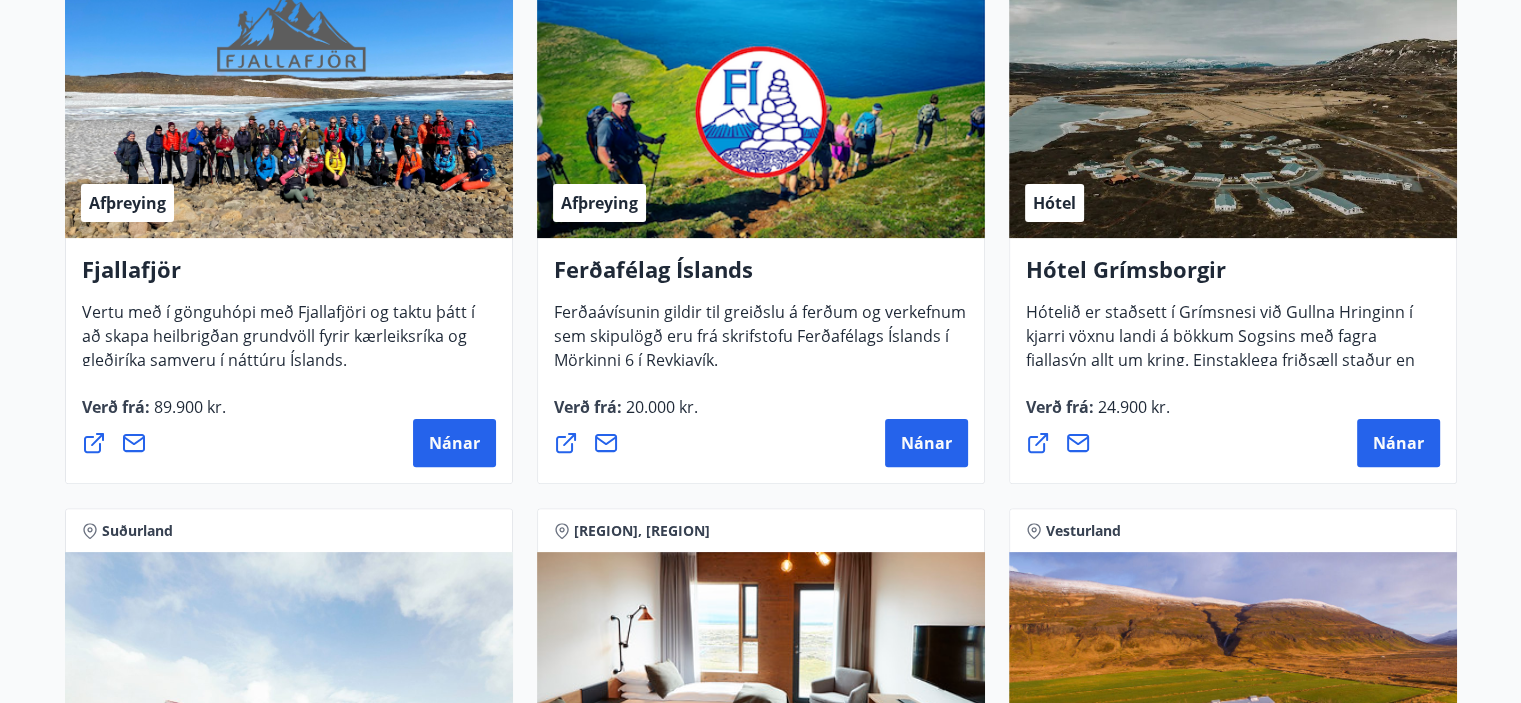 scroll, scrollTop: 0, scrollLeft: 0, axis: both 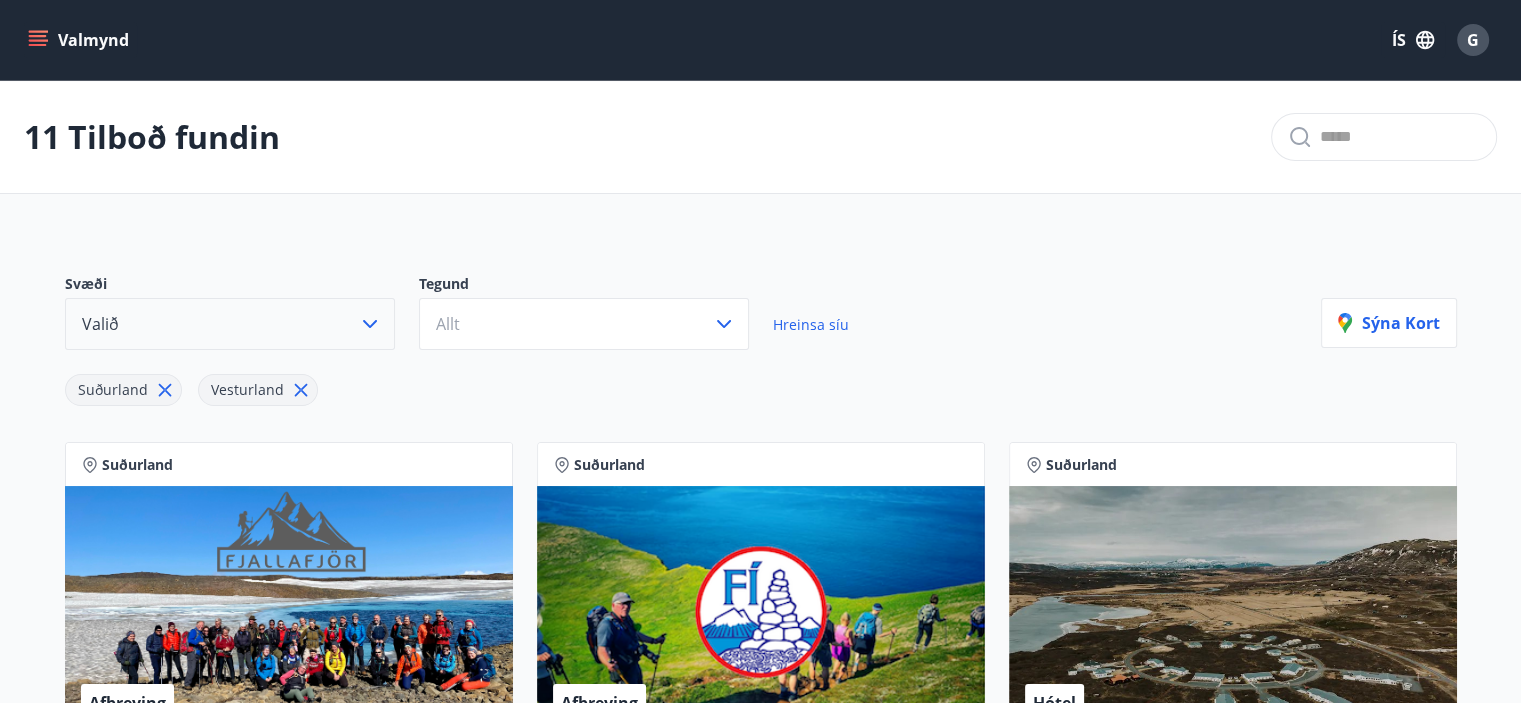 click on "Valmynd" at bounding box center [80, 40] 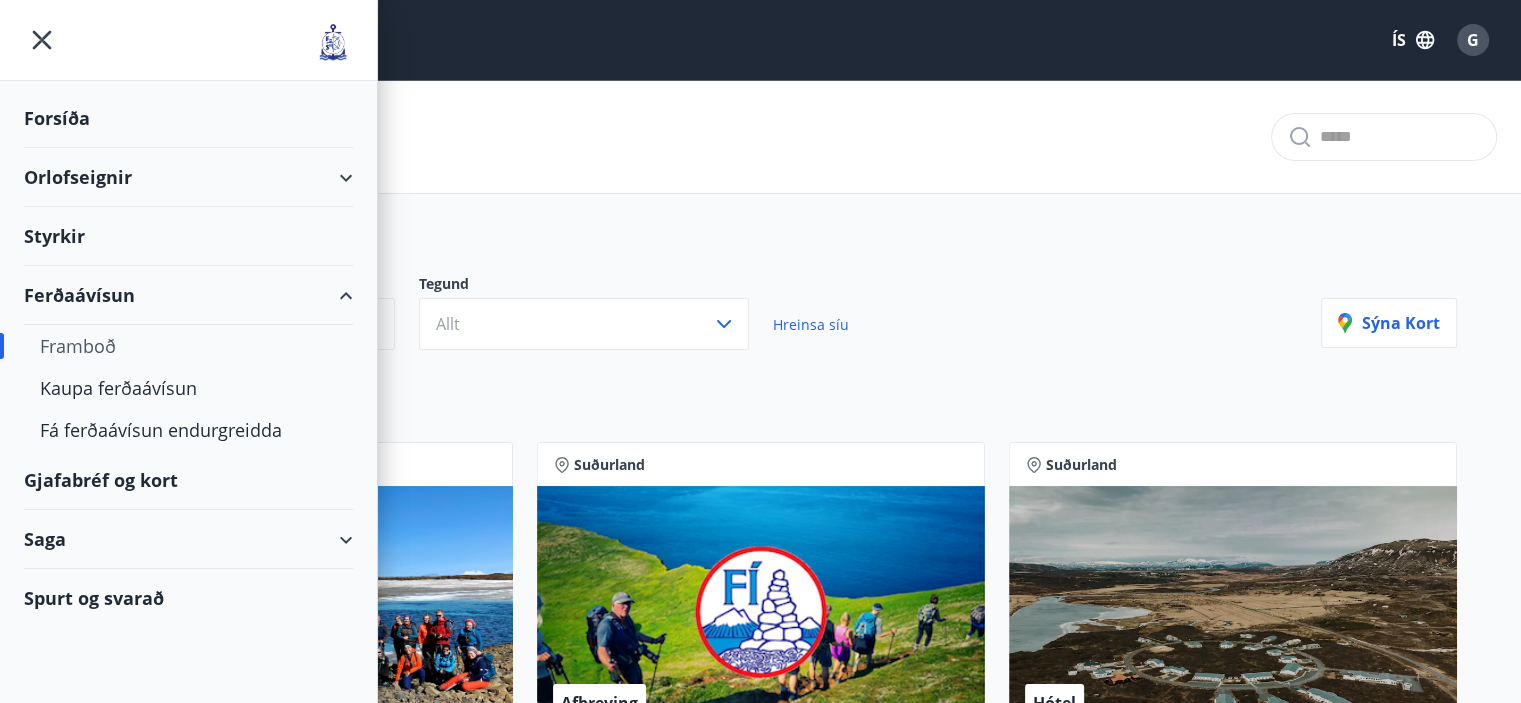 click on "Orlofseignir" at bounding box center [188, 177] 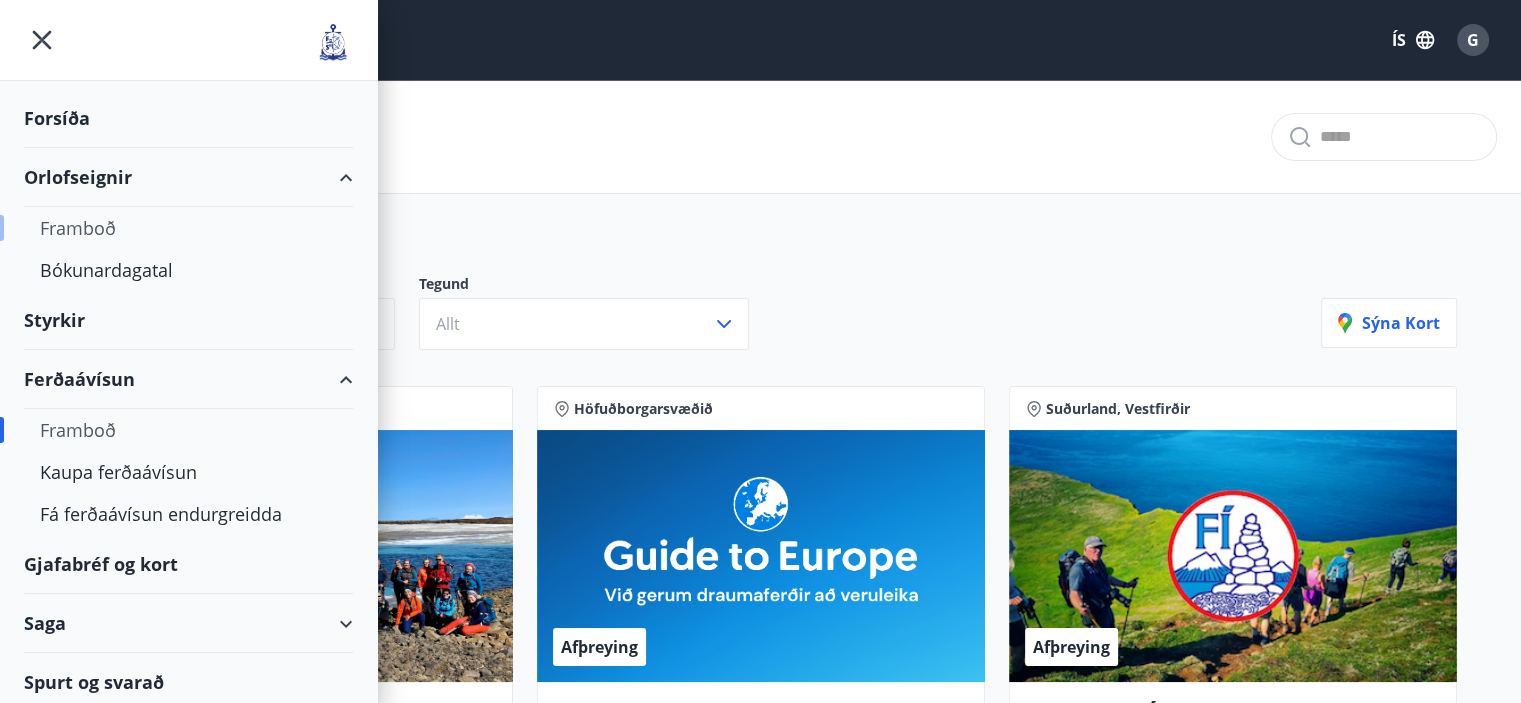 click on "Framboð" at bounding box center (188, 228) 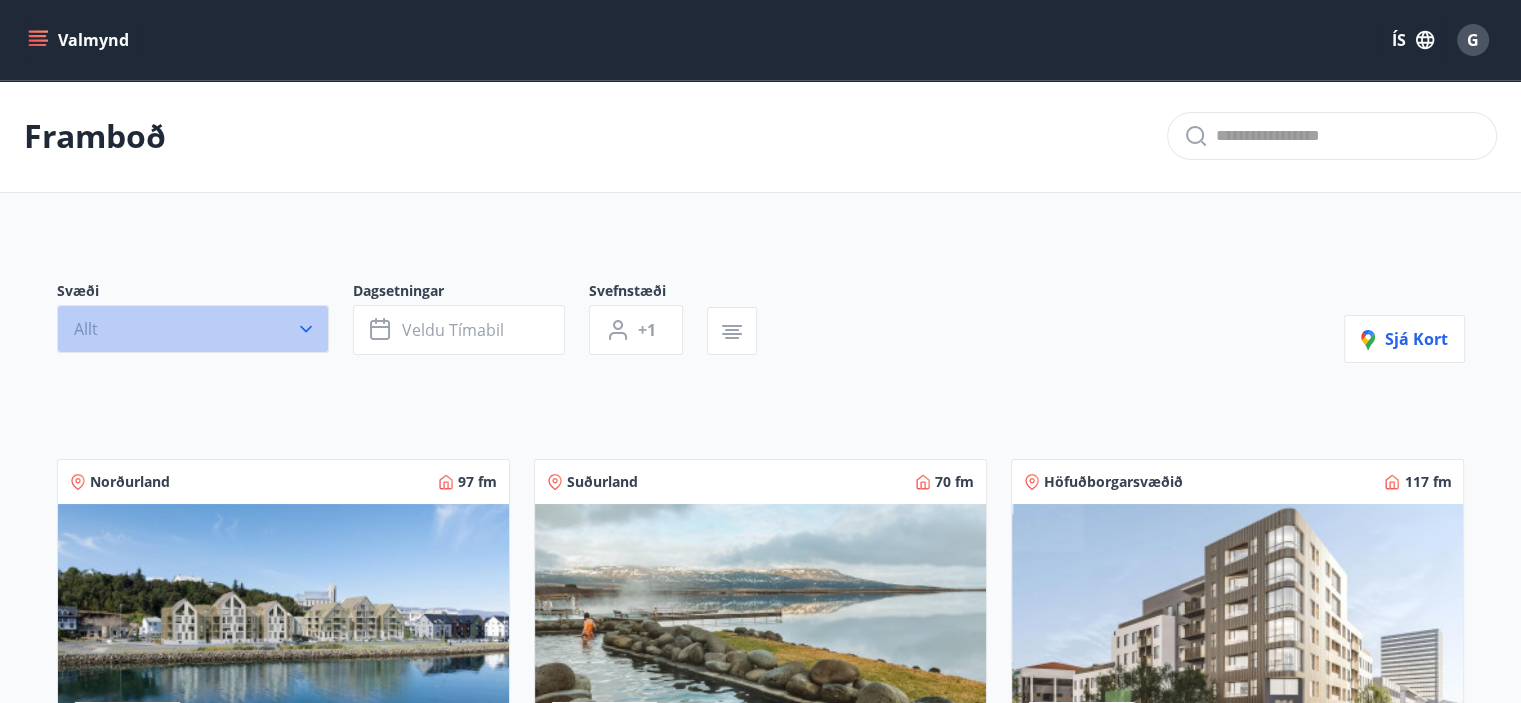 click 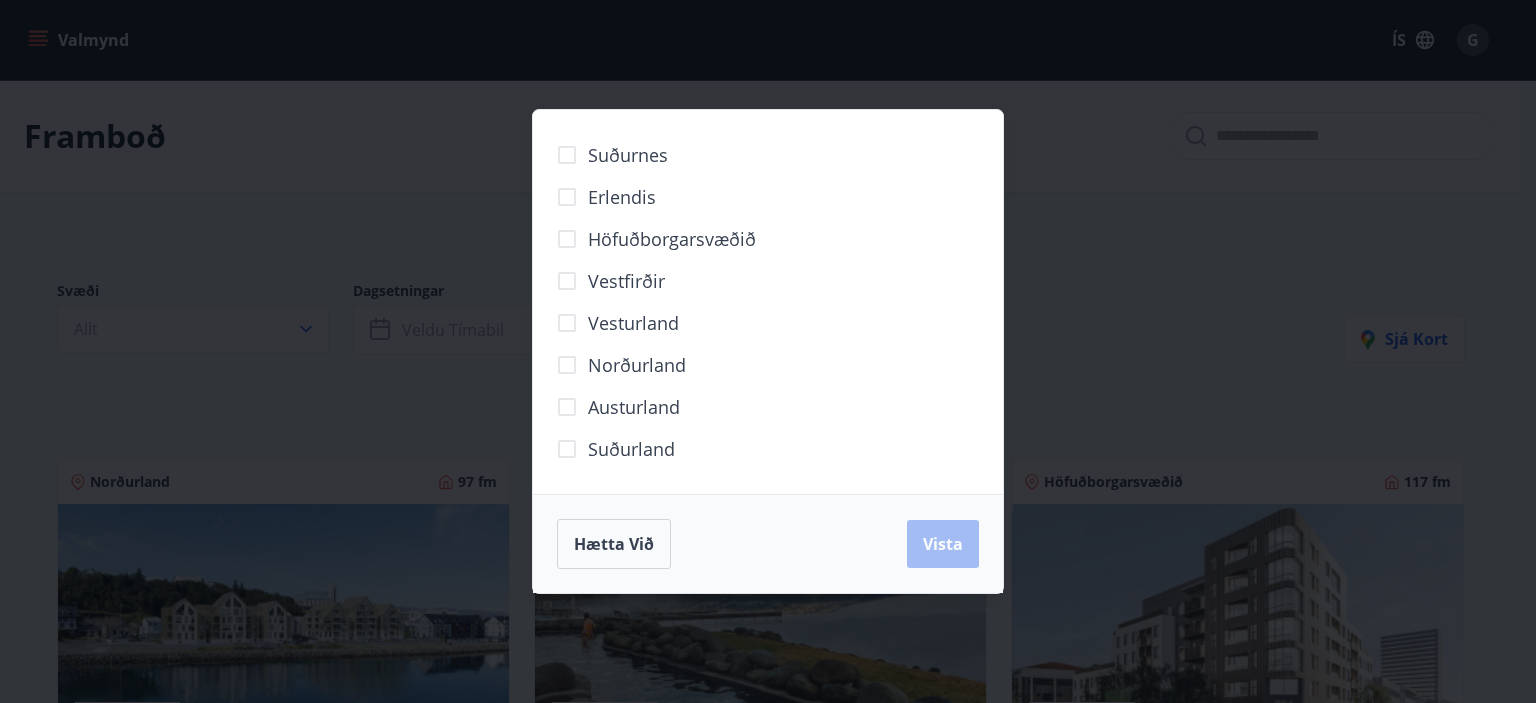 click on "Suðurland" at bounding box center (631, 449) 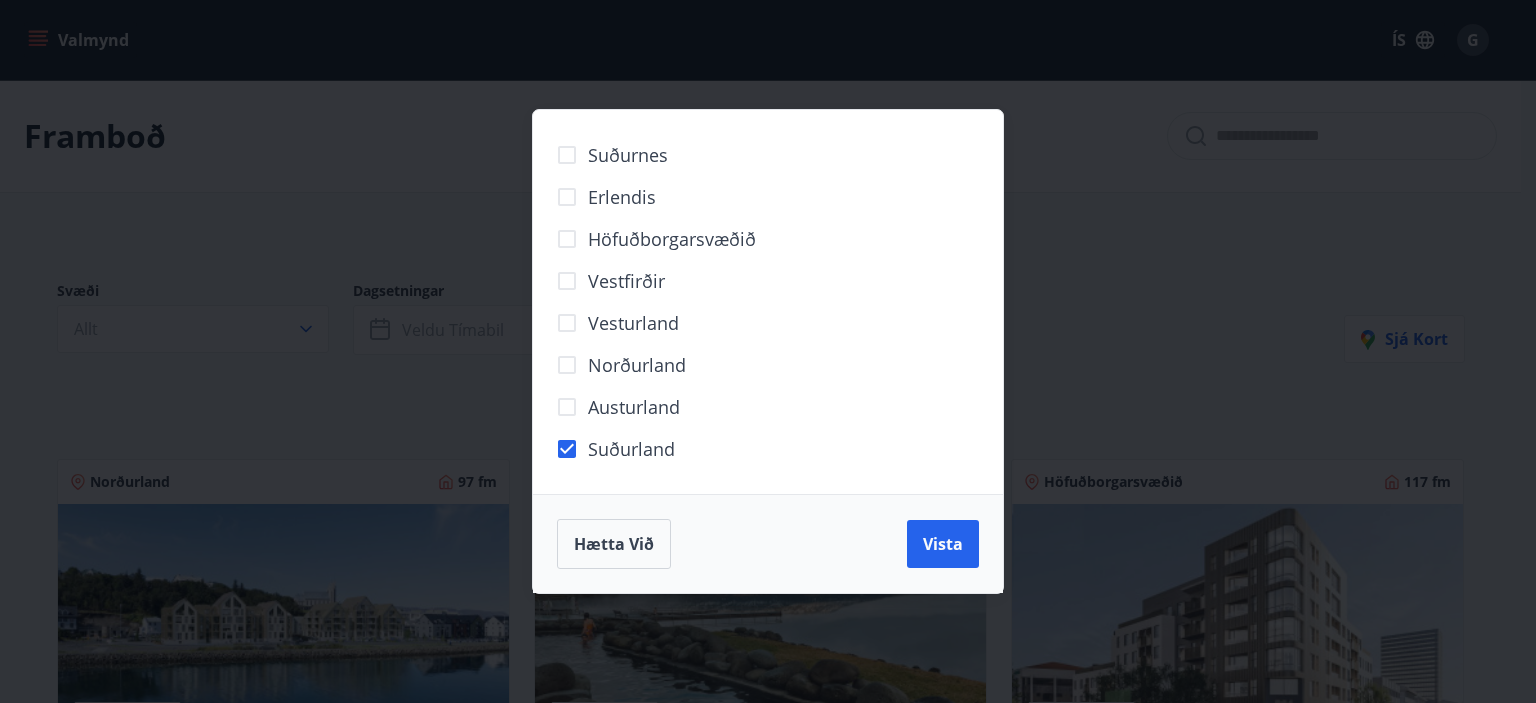 click on "Vesturland" at bounding box center (633, 323) 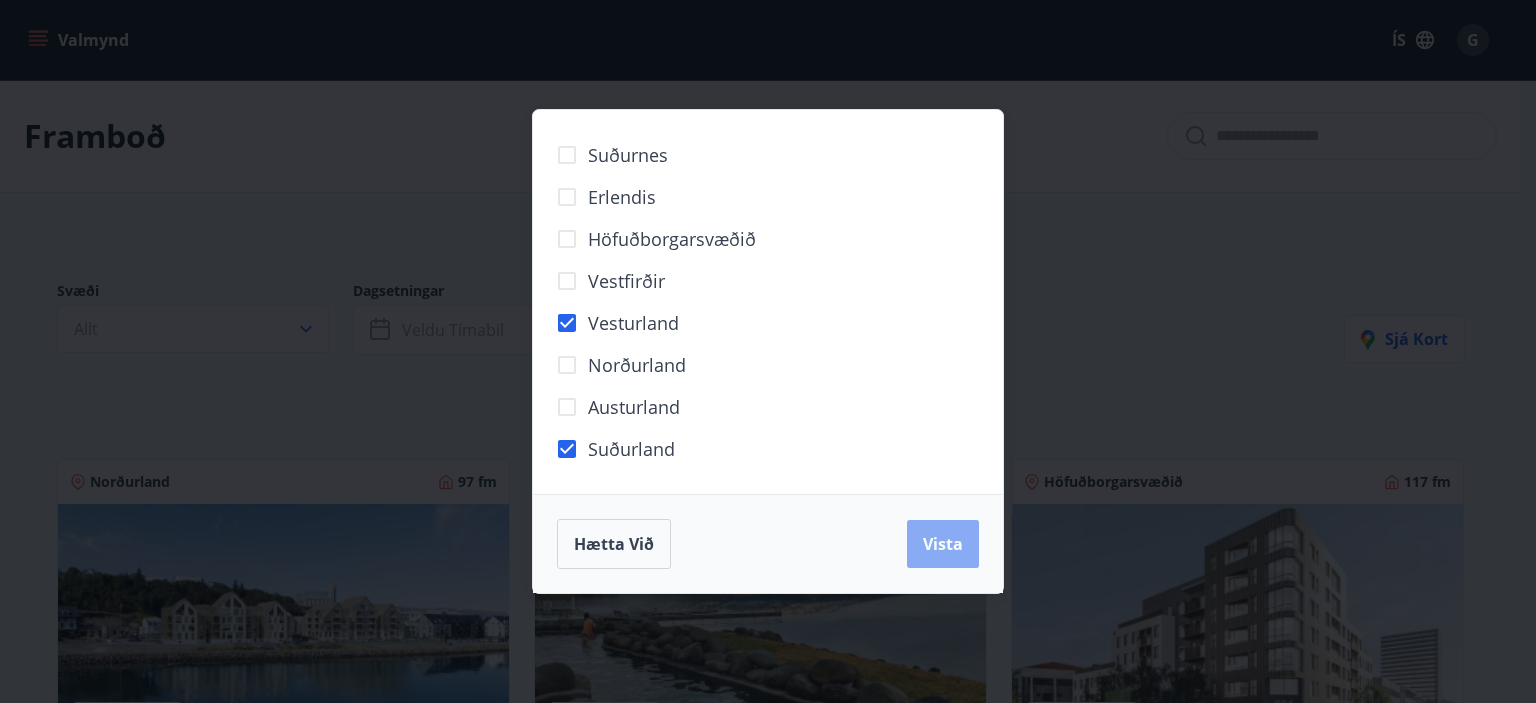 click on "Vista" at bounding box center [943, 544] 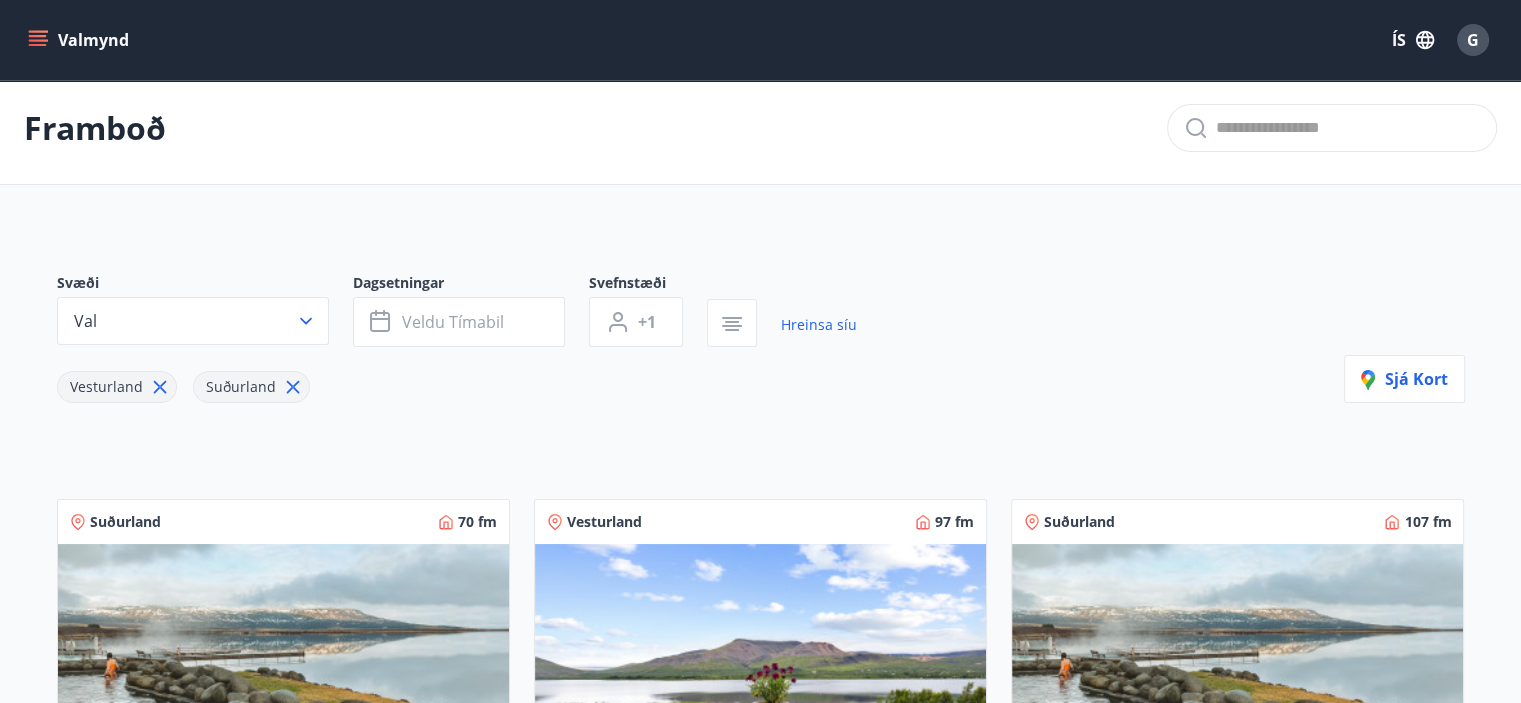scroll, scrollTop: 0, scrollLeft: 0, axis: both 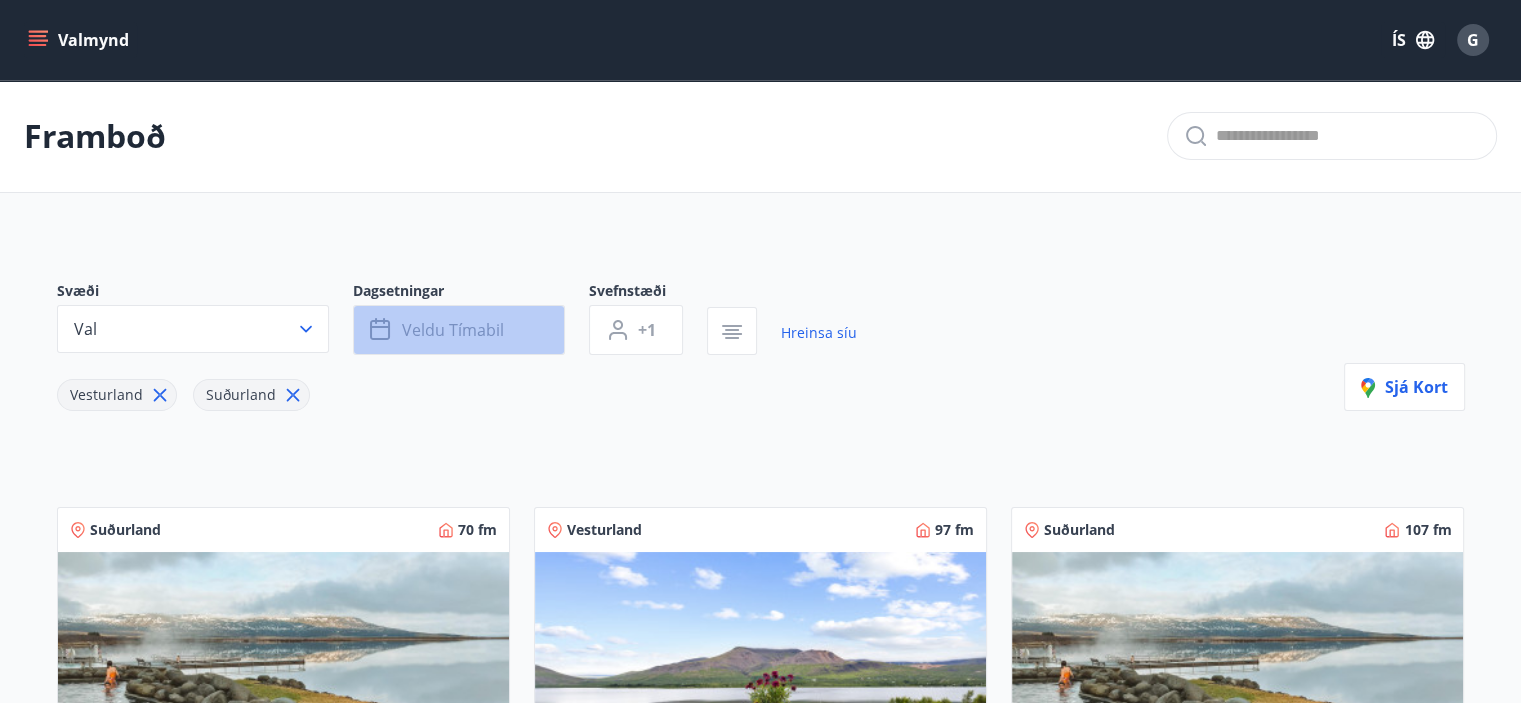 click on "Veldu tímabil" at bounding box center (453, 330) 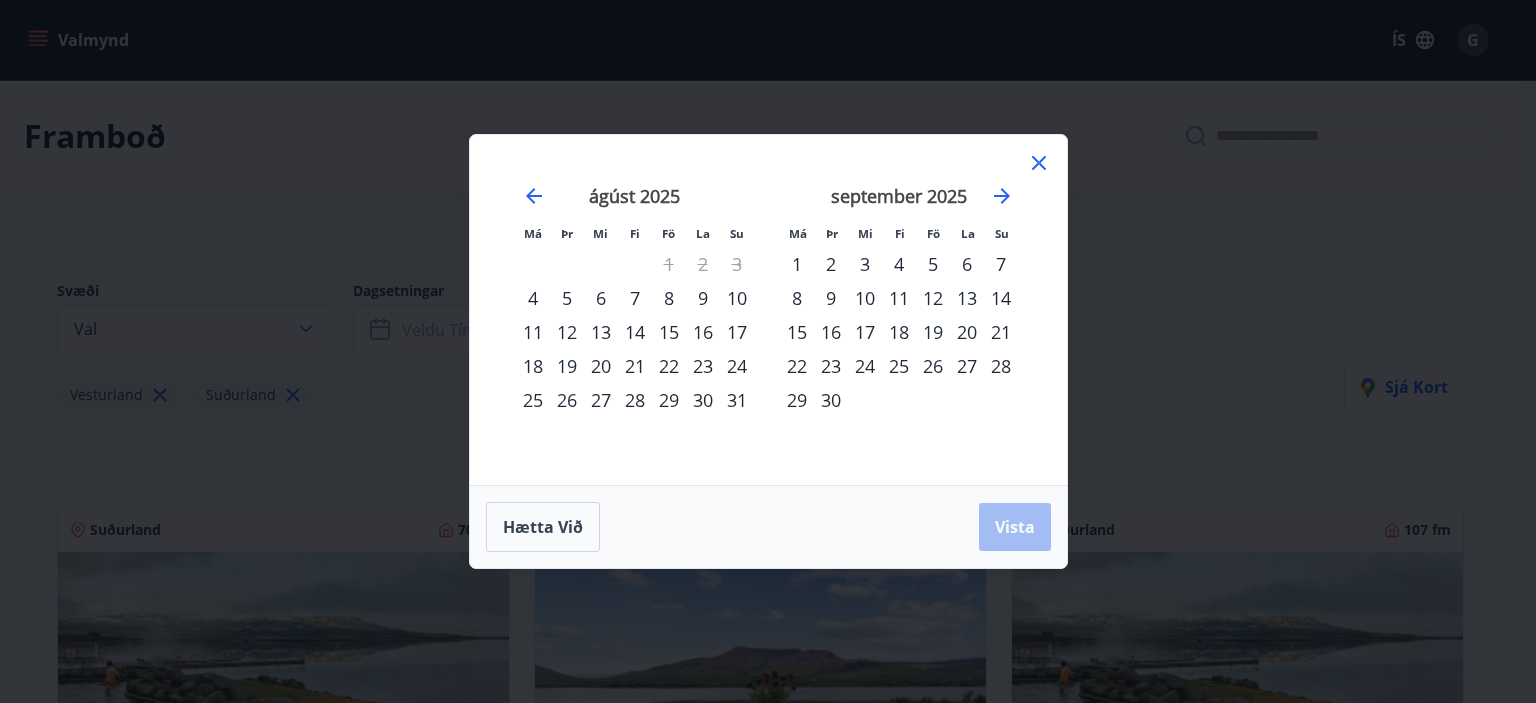 click on "15" at bounding box center [669, 332] 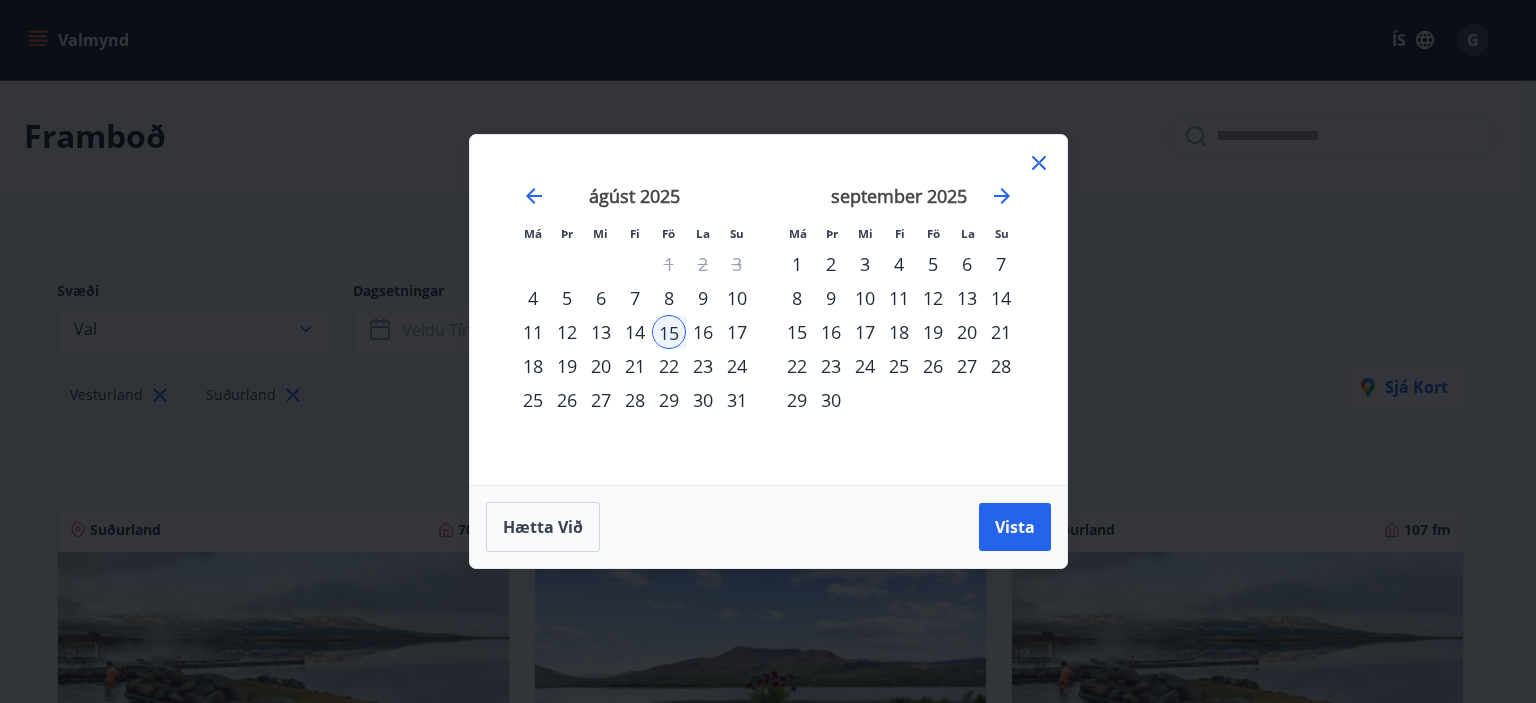 click on "22" at bounding box center [669, 366] 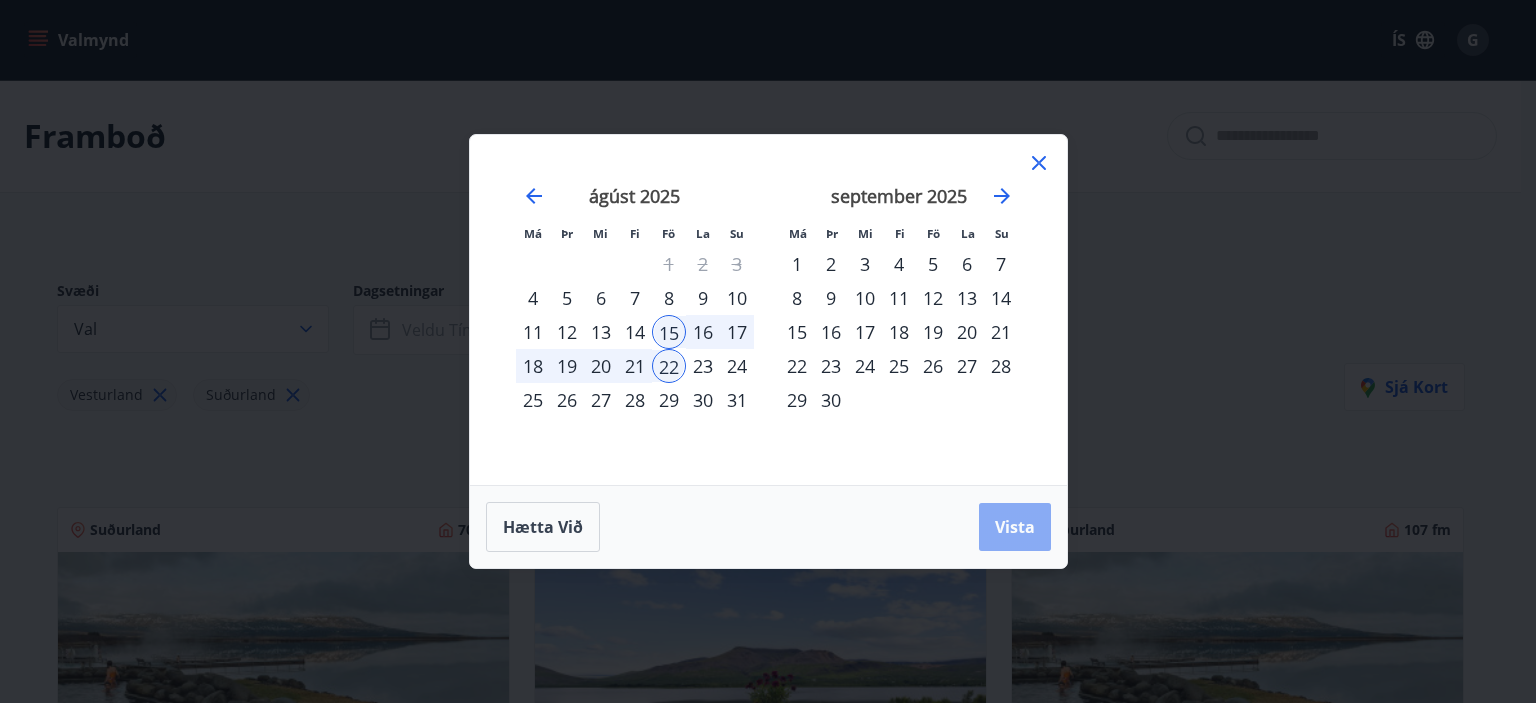 click on "Vista" at bounding box center (1015, 527) 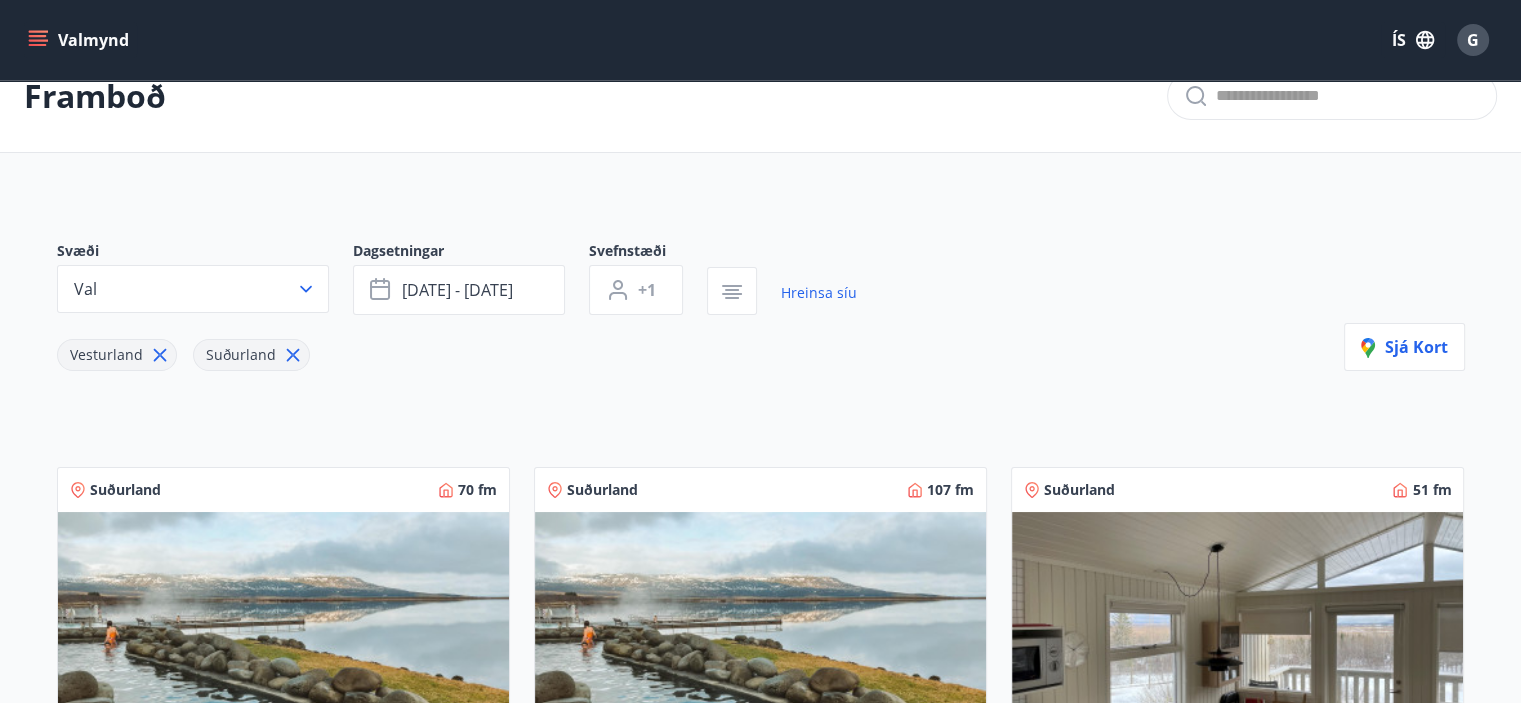 scroll, scrollTop: 0, scrollLeft: 0, axis: both 